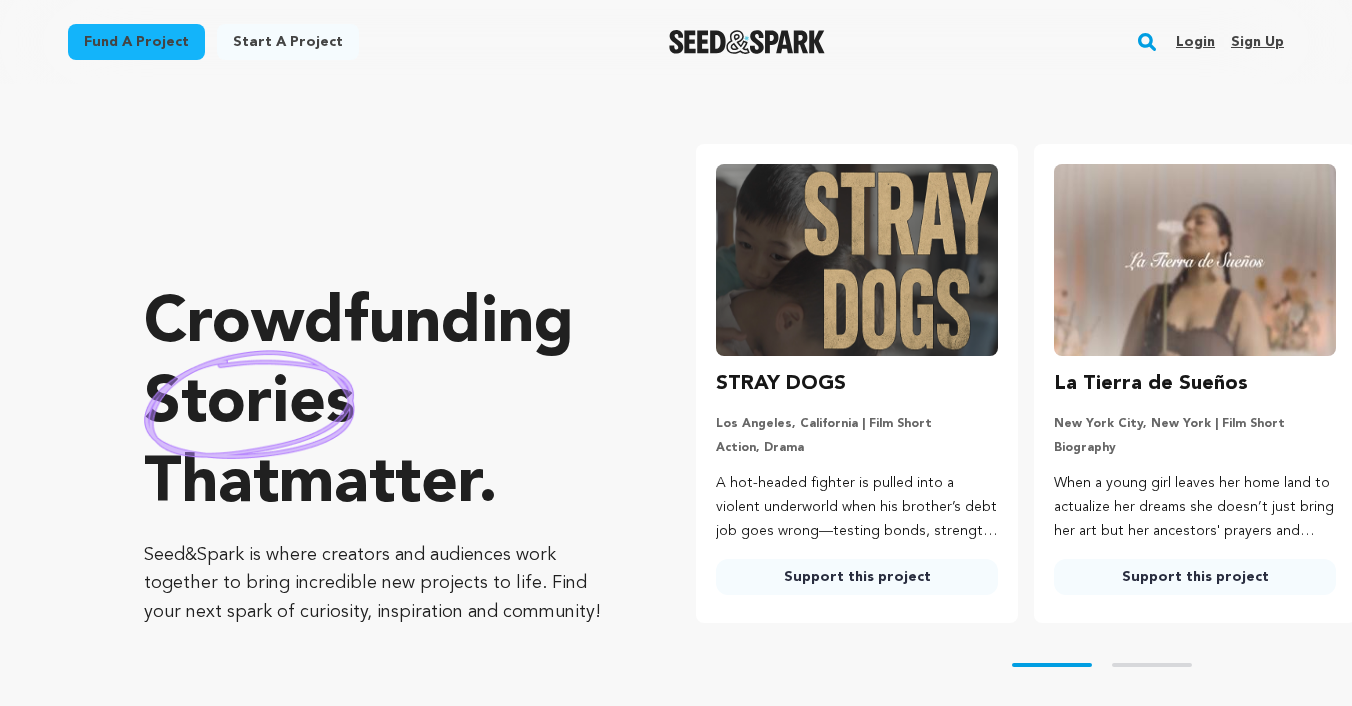 scroll, scrollTop: 0, scrollLeft: 0, axis: both 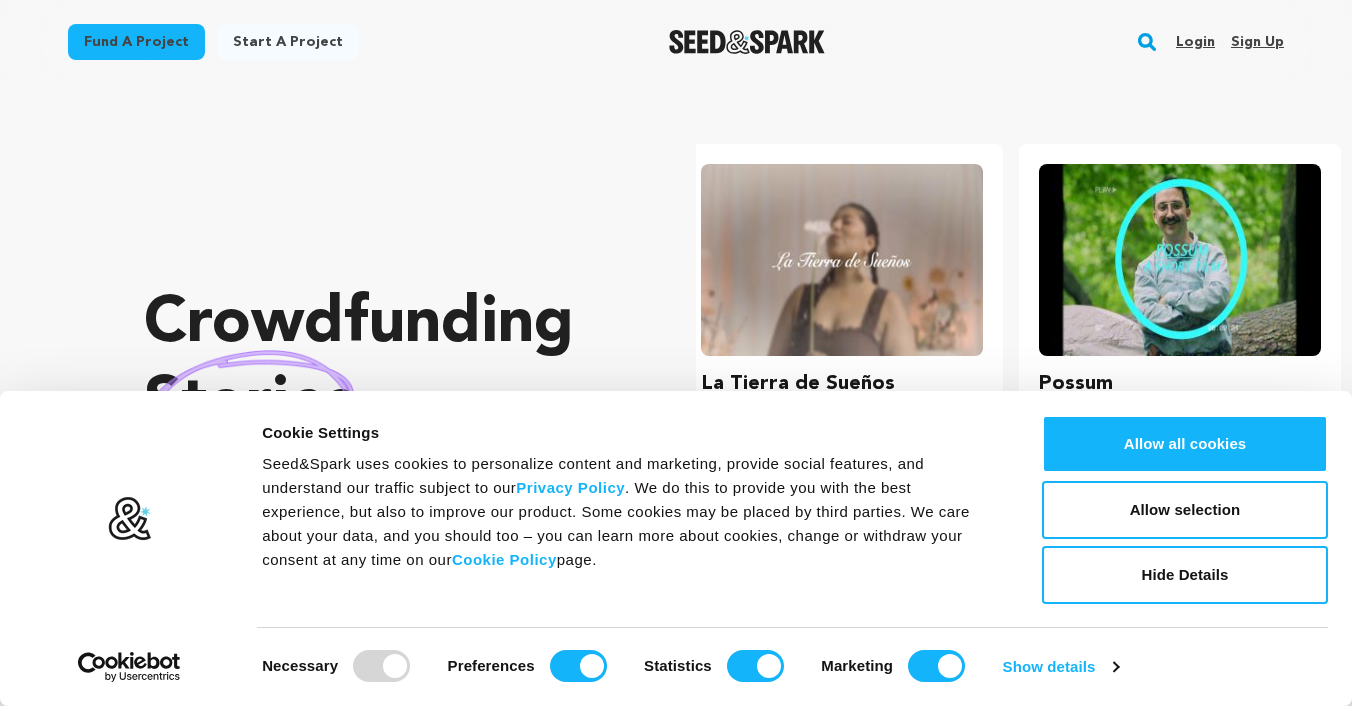 click on "Login" at bounding box center [1195, 42] 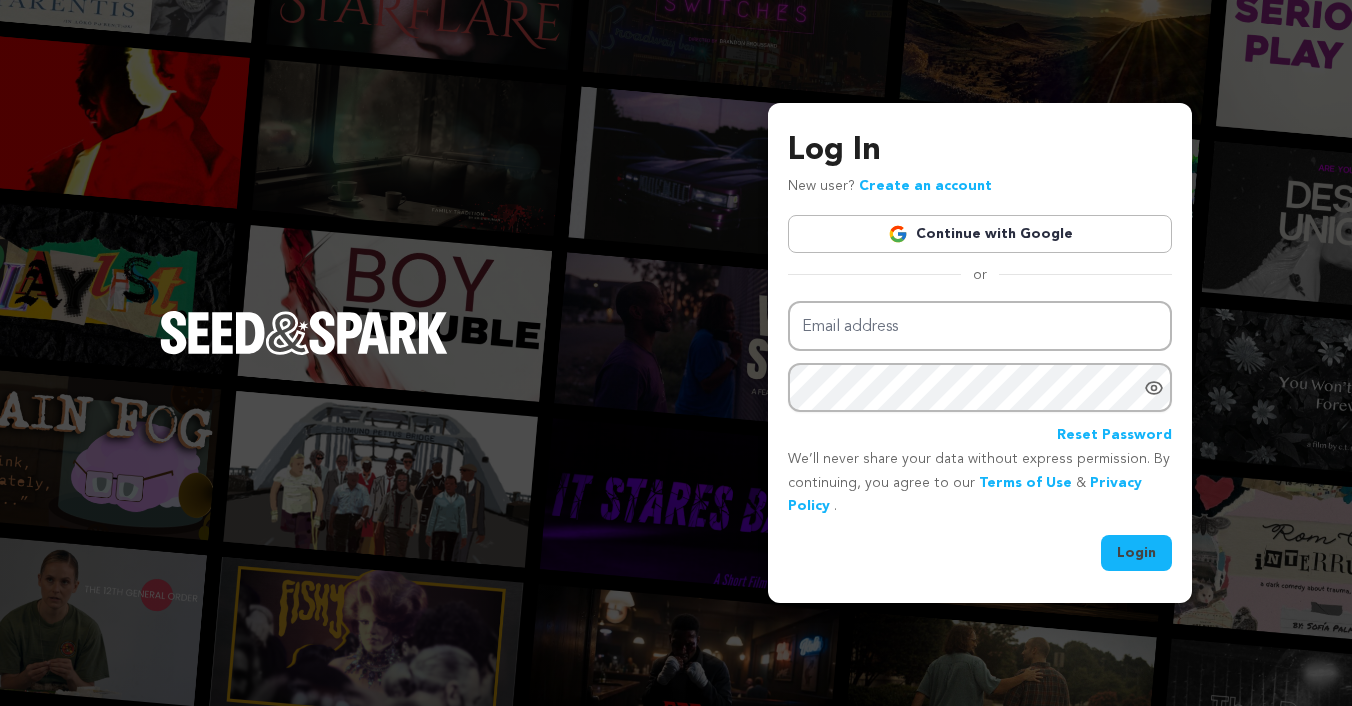 scroll, scrollTop: 0, scrollLeft: 0, axis: both 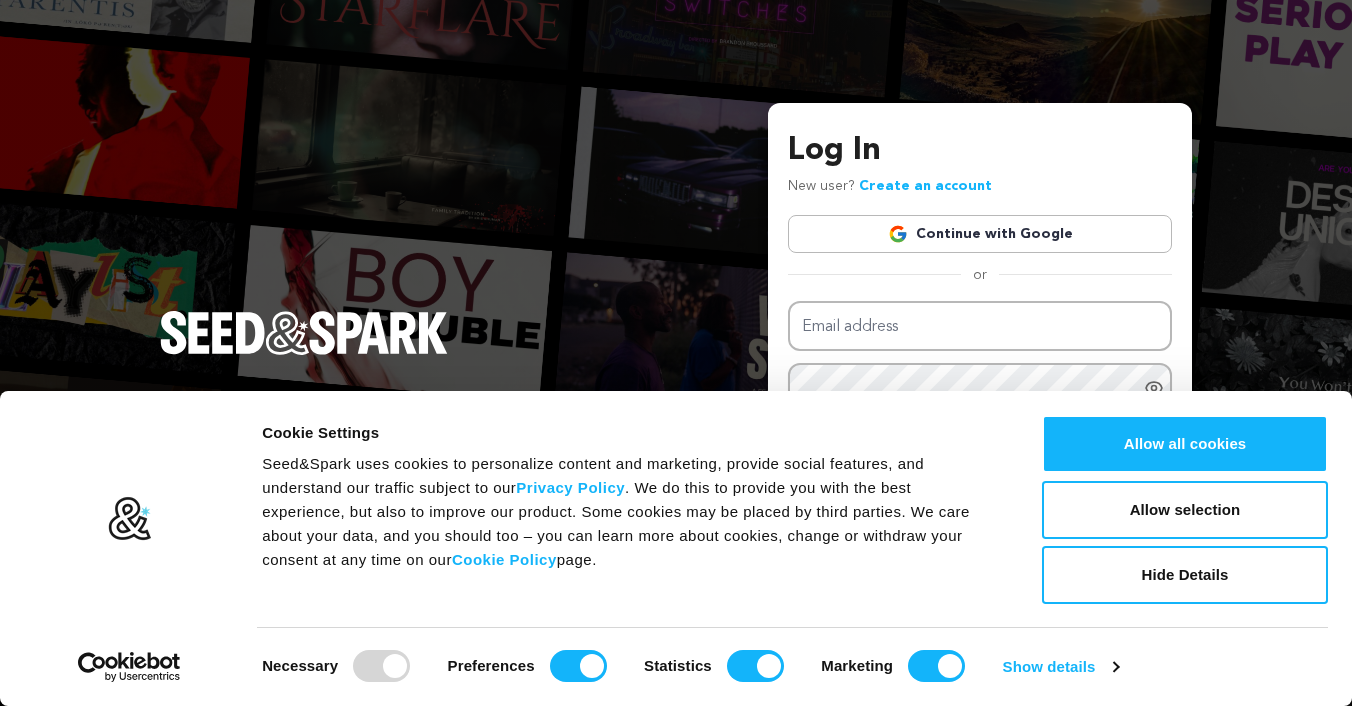 click on "Continue with Google" at bounding box center (980, 234) 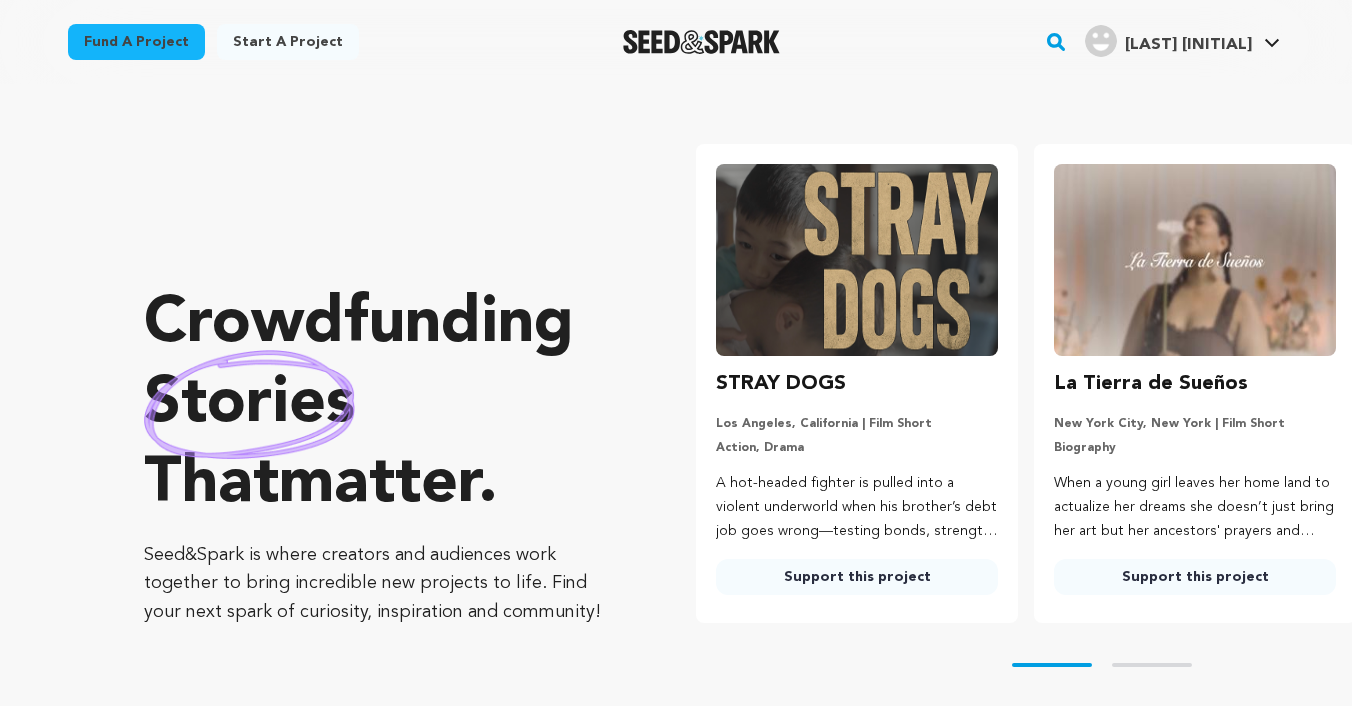 scroll, scrollTop: 0, scrollLeft: 0, axis: both 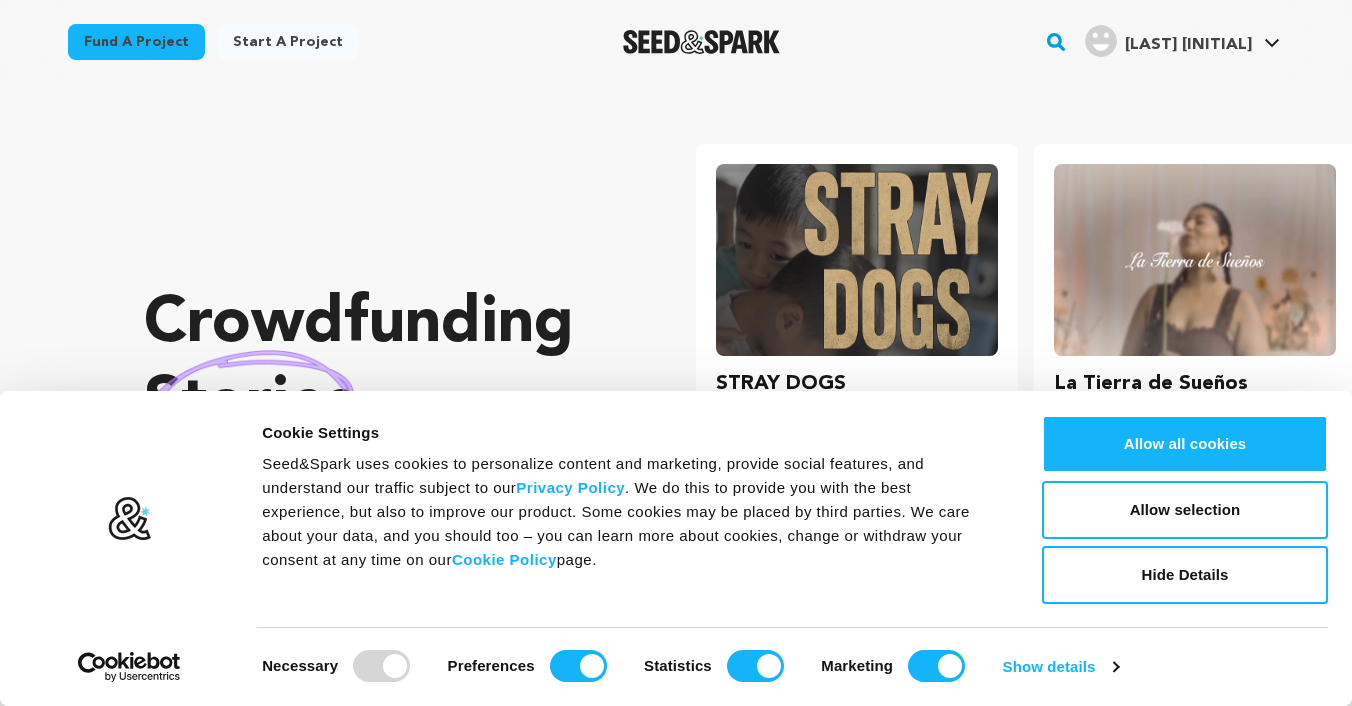 click 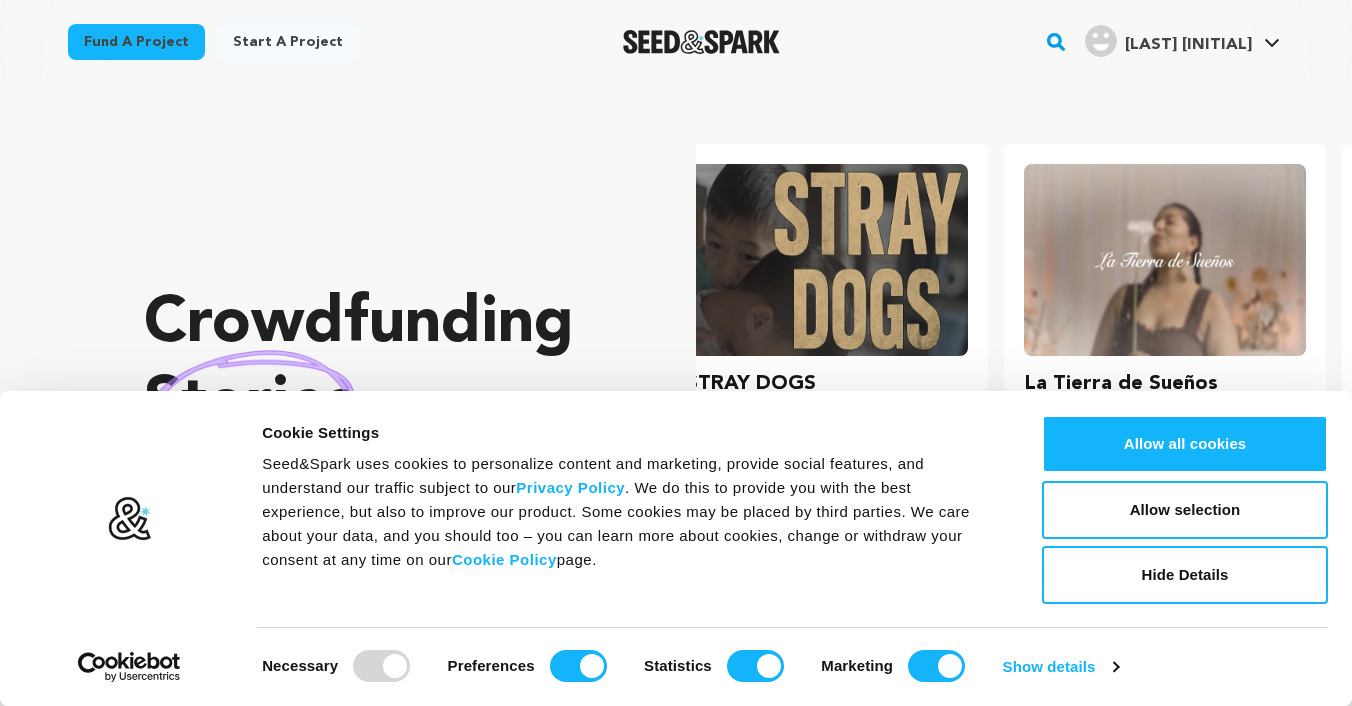 scroll, scrollTop: 0, scrollLeft: 114, axis: horizontal 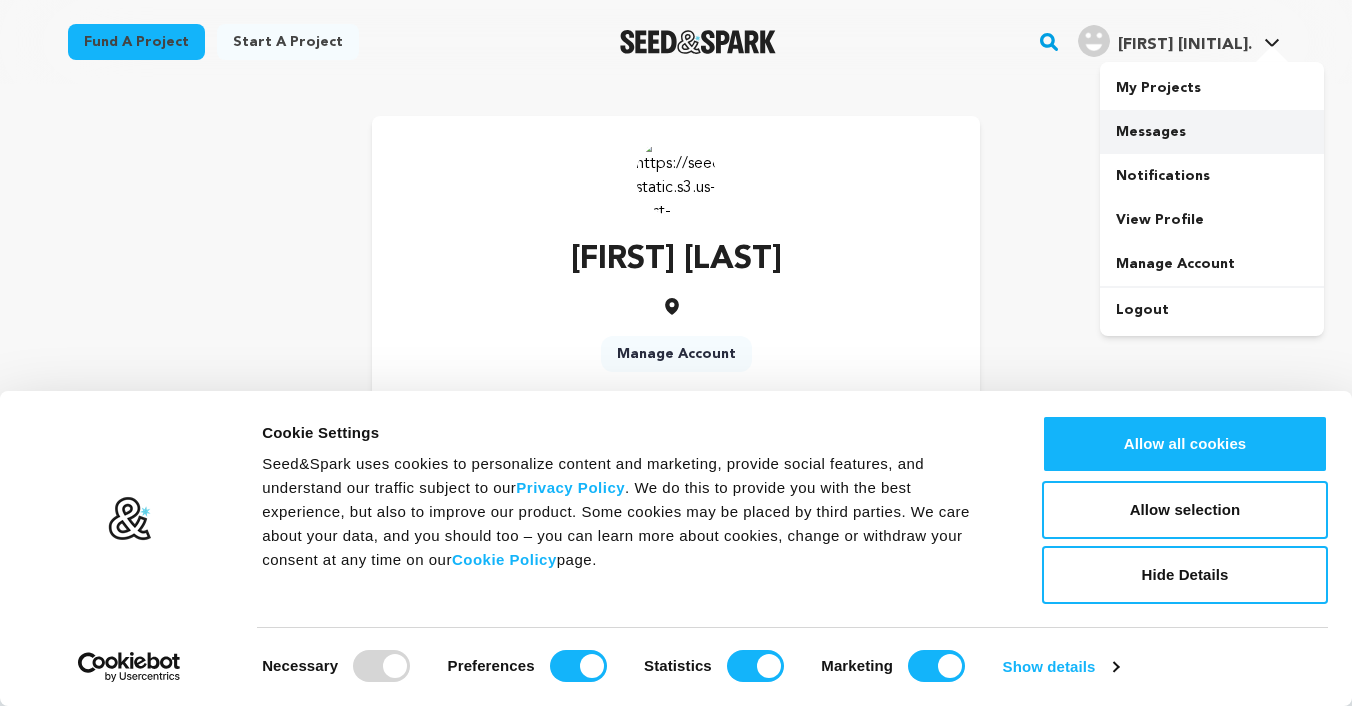 click on "Messages" at bounding box center [1212, 132] 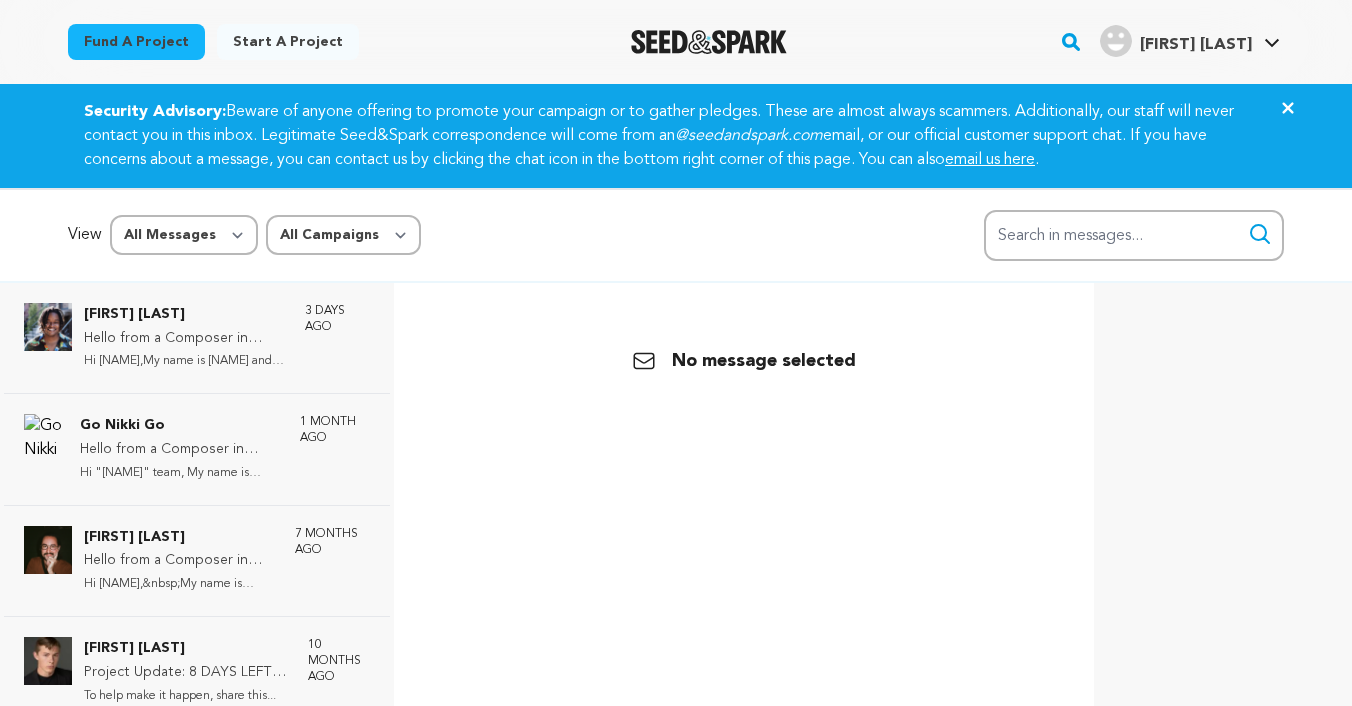 scroll, scrollTop: 0, scrollLeft: 0, axis: both 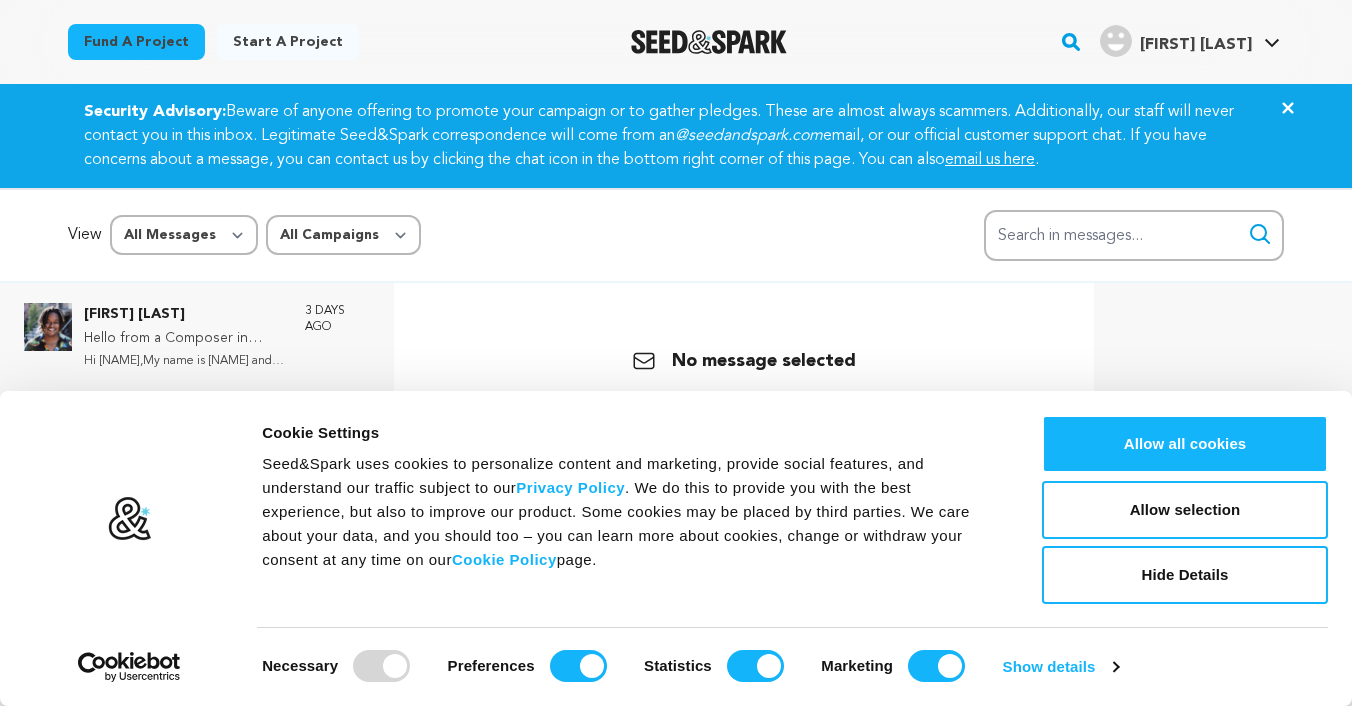 click on "Fund a project" at bounding box center [136, 42] 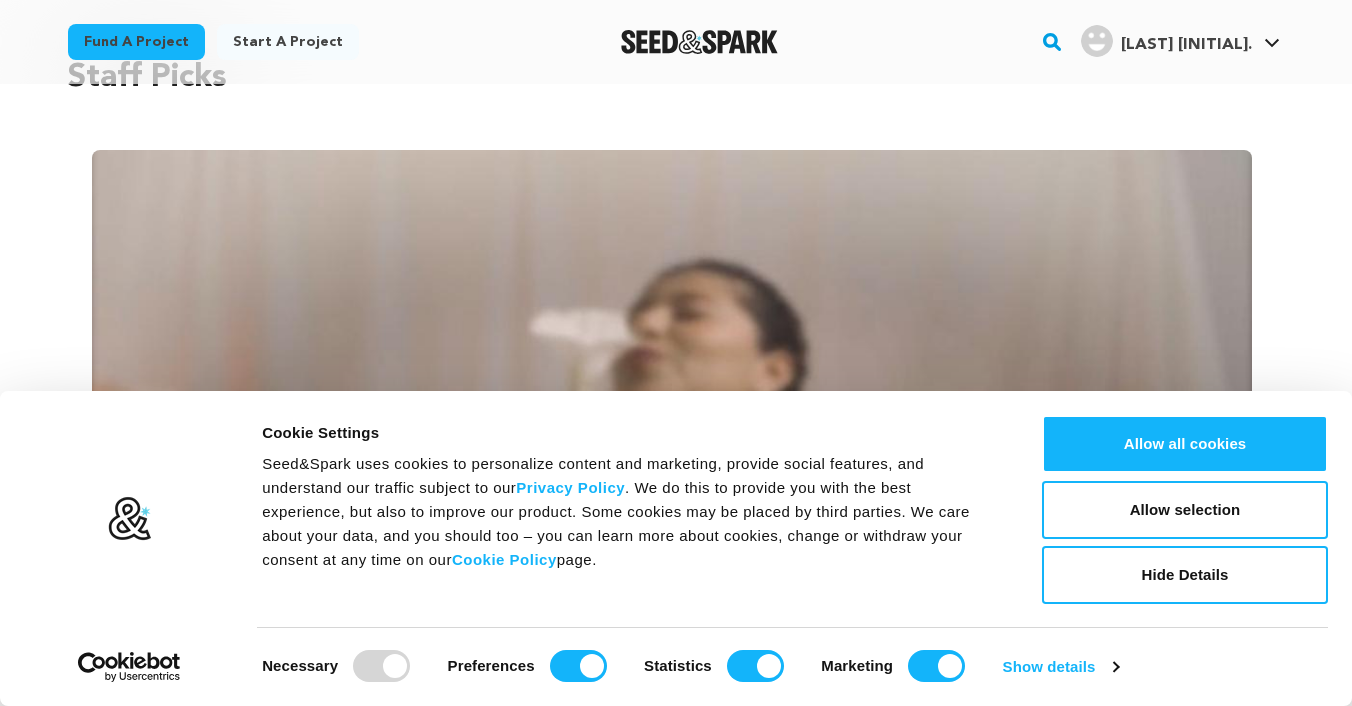 scroll, scrollTop: 448, scrollLeft: 0, axis: vertical 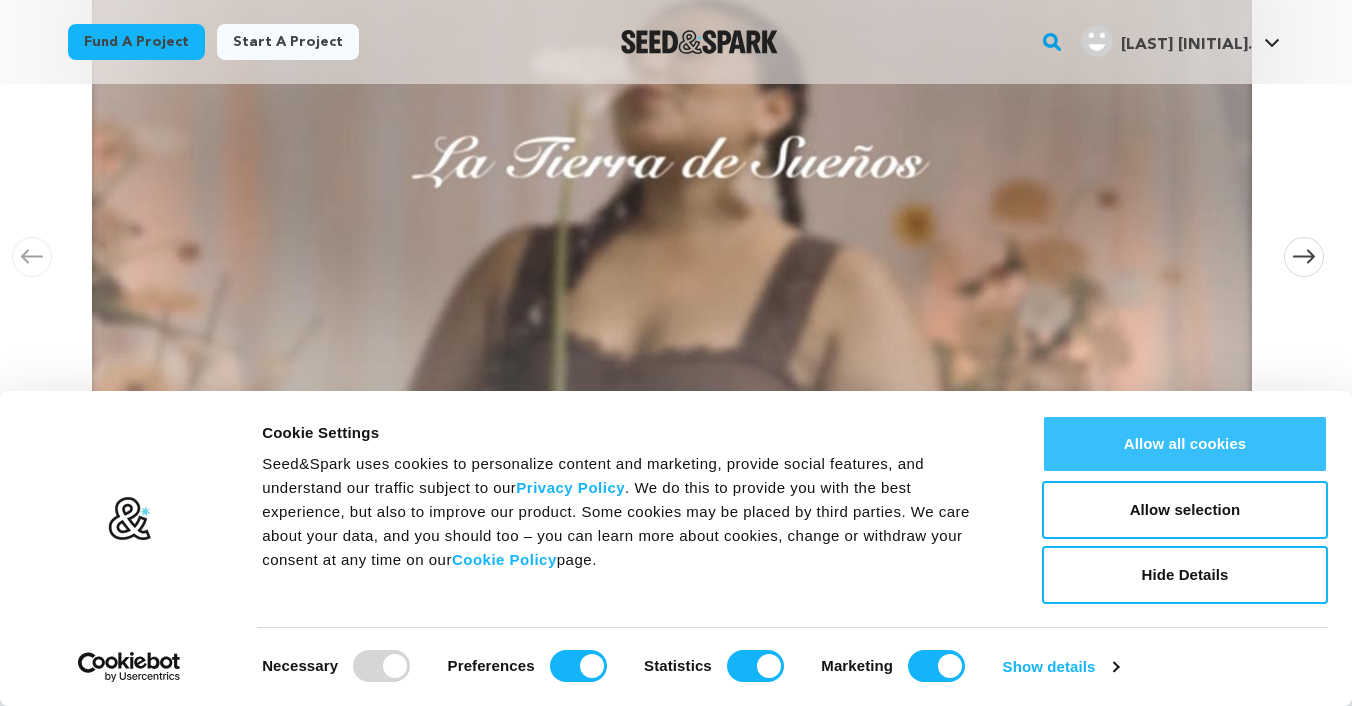 click on "Allow all cookies" at bounding box center [1185, 444] 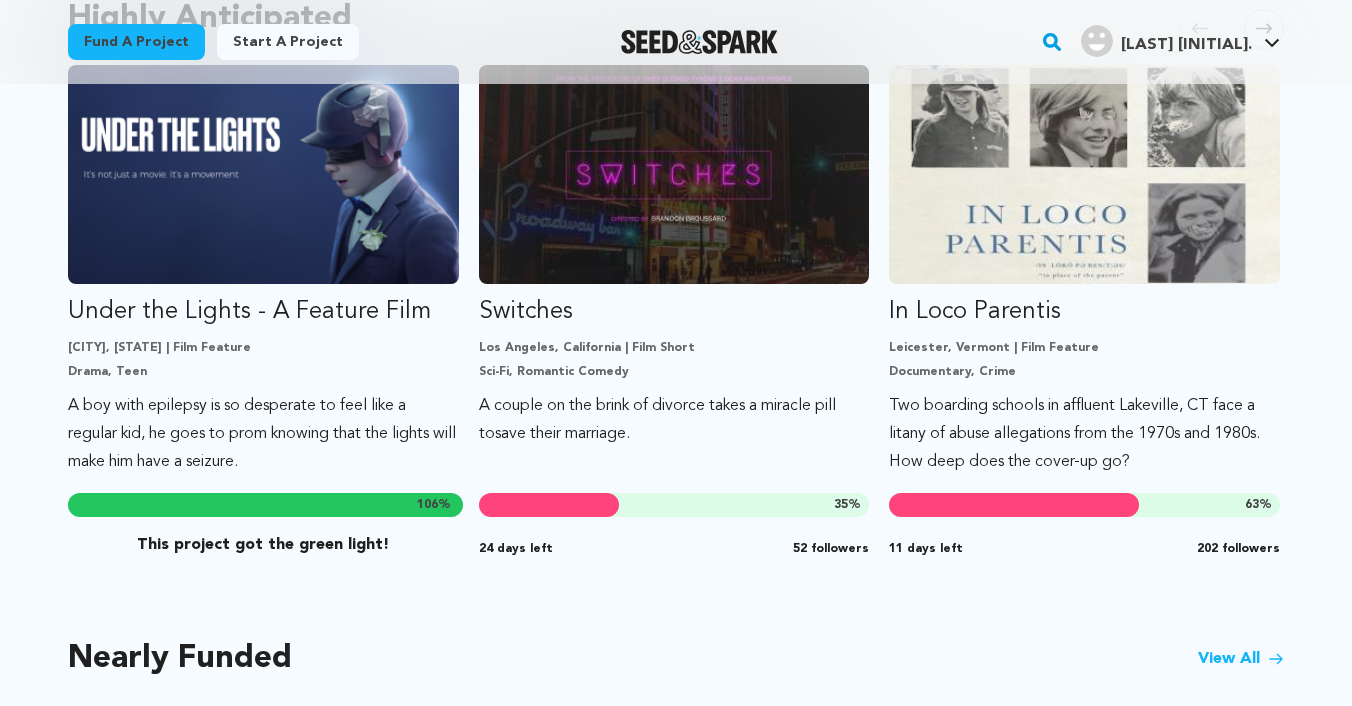 scroll, scrollTop: 1154, scrollLeft: 0, axis: vertical 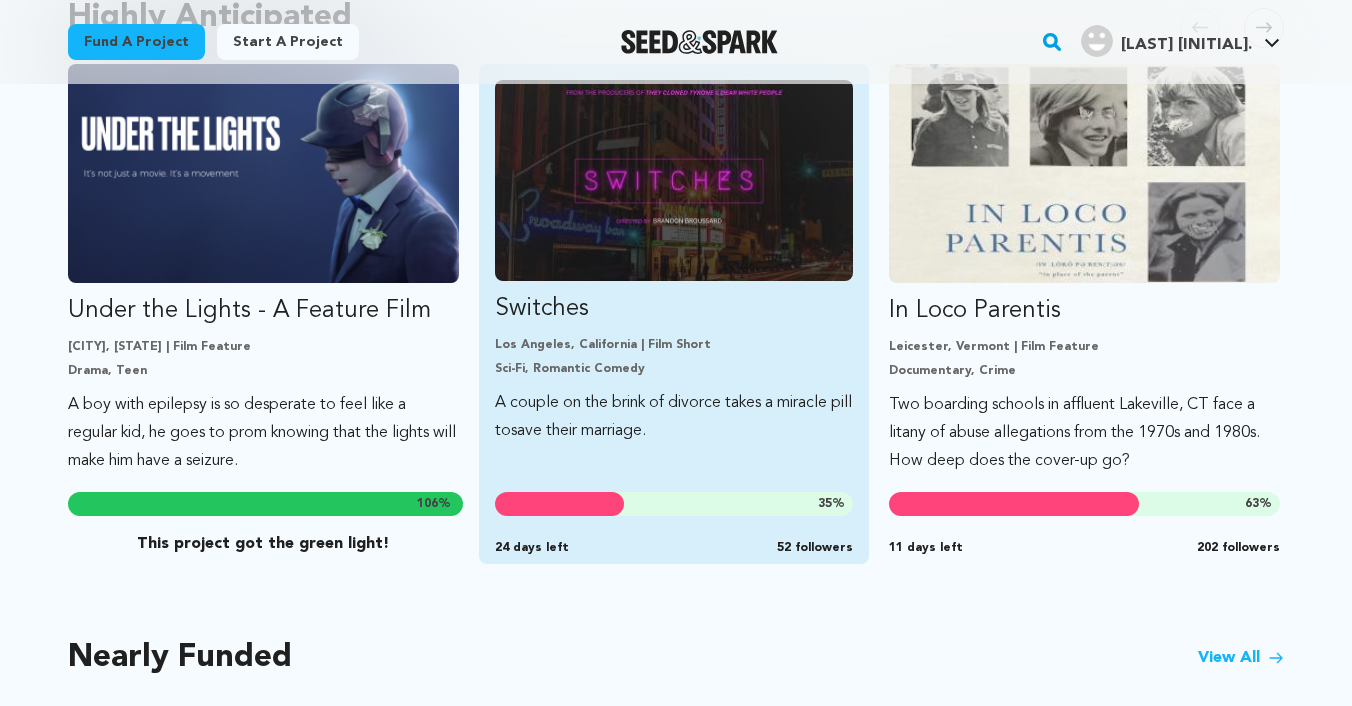 click on "Switches" at bounding box center [674, 309] 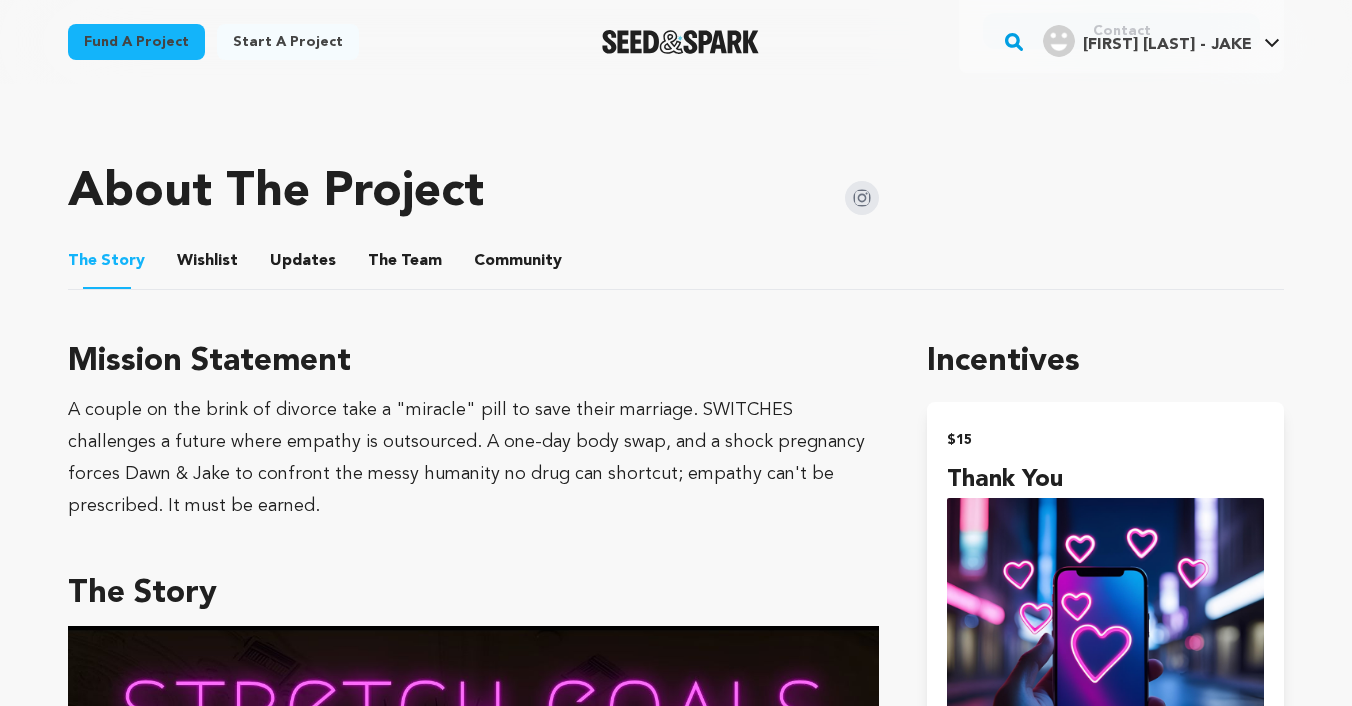 scroll, scrollTop: 937, scrollLeft: 0, axis: vertical 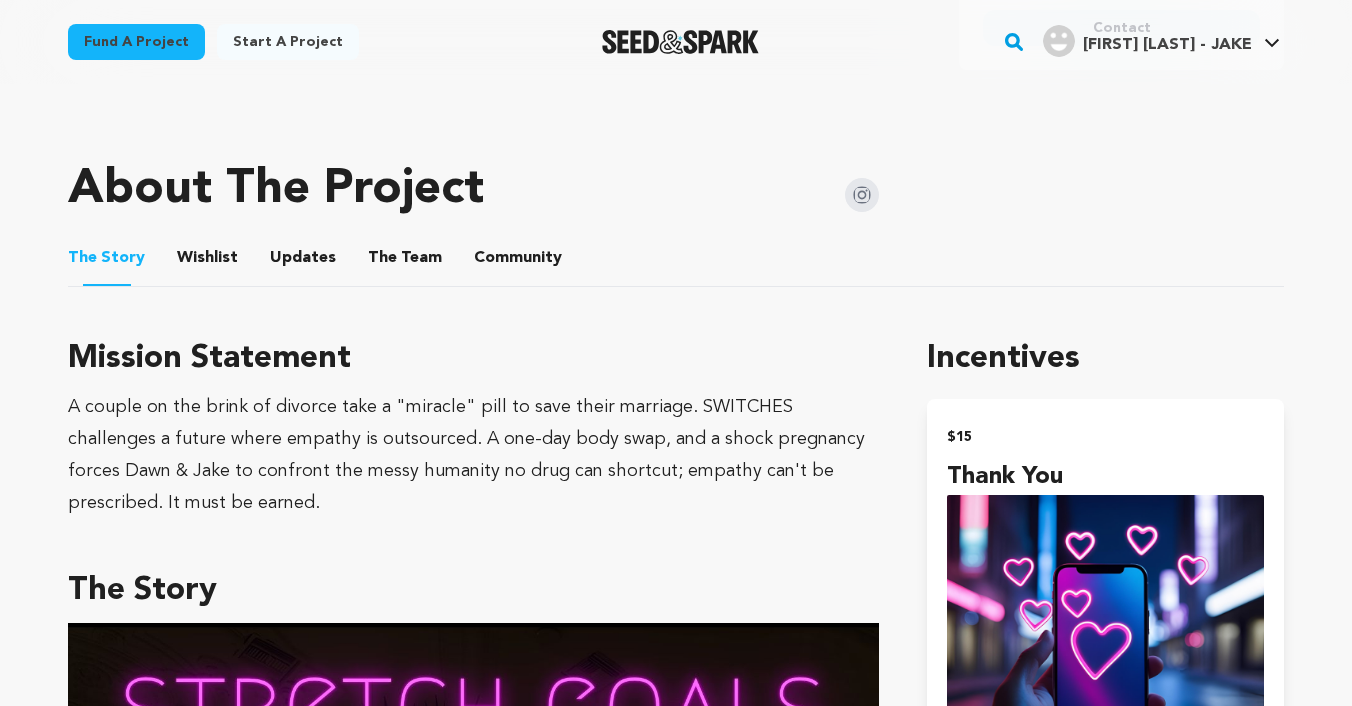 click on "The Team" at bounding box center (405, 262) 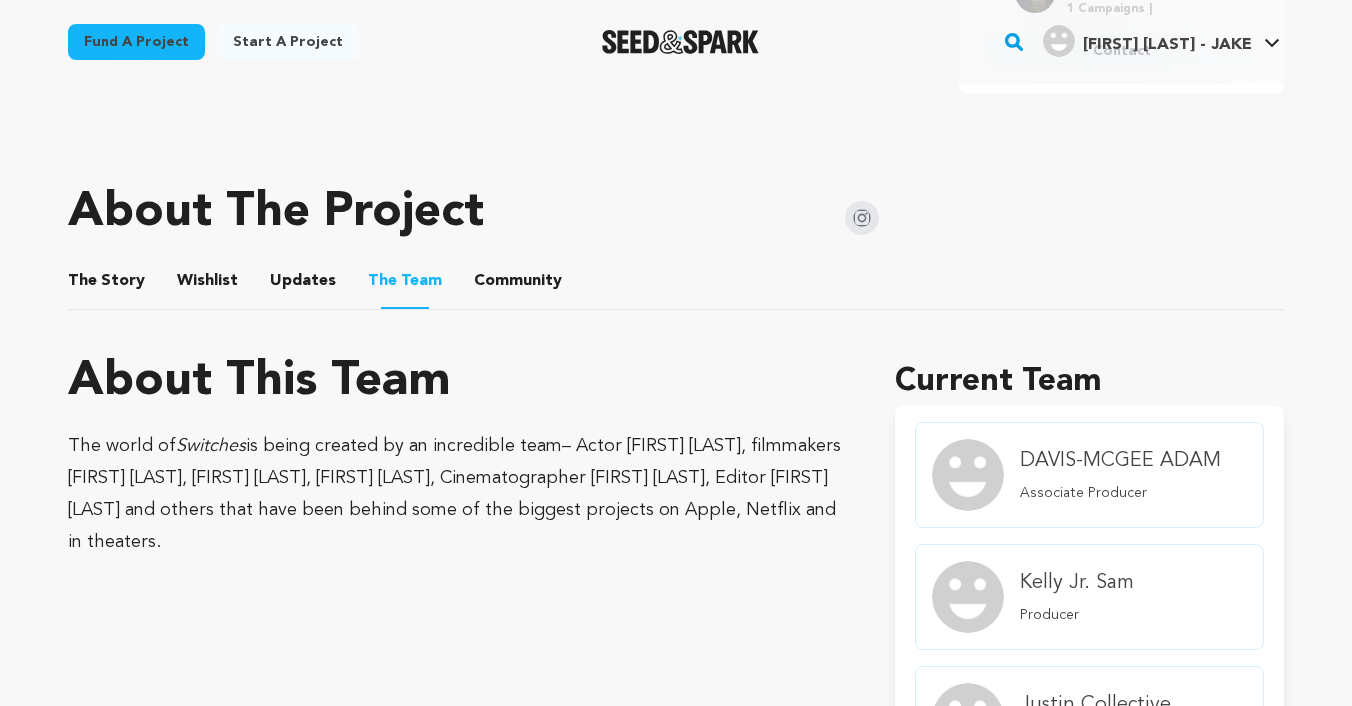 scroll, scrollTop: 912, scrollLeft: 0, axis: vertical 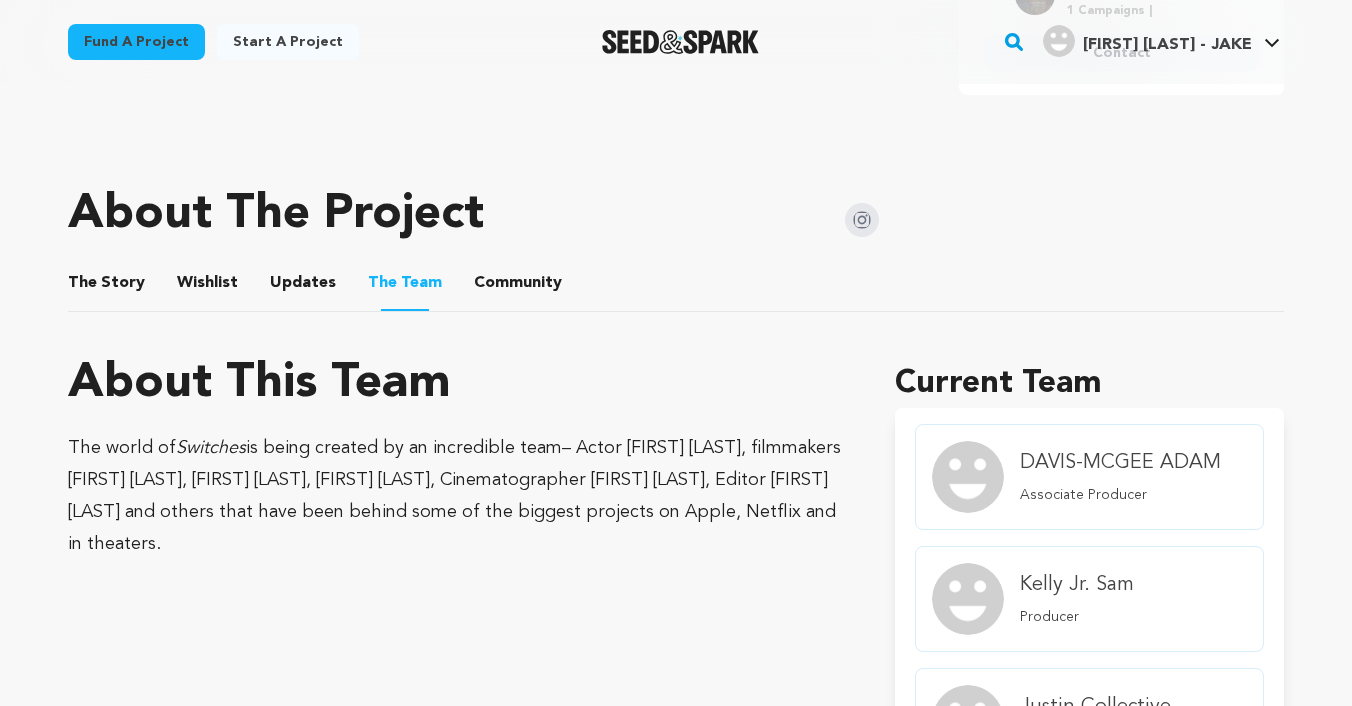 click on "Wishlist" at bounding box center (208, 287) 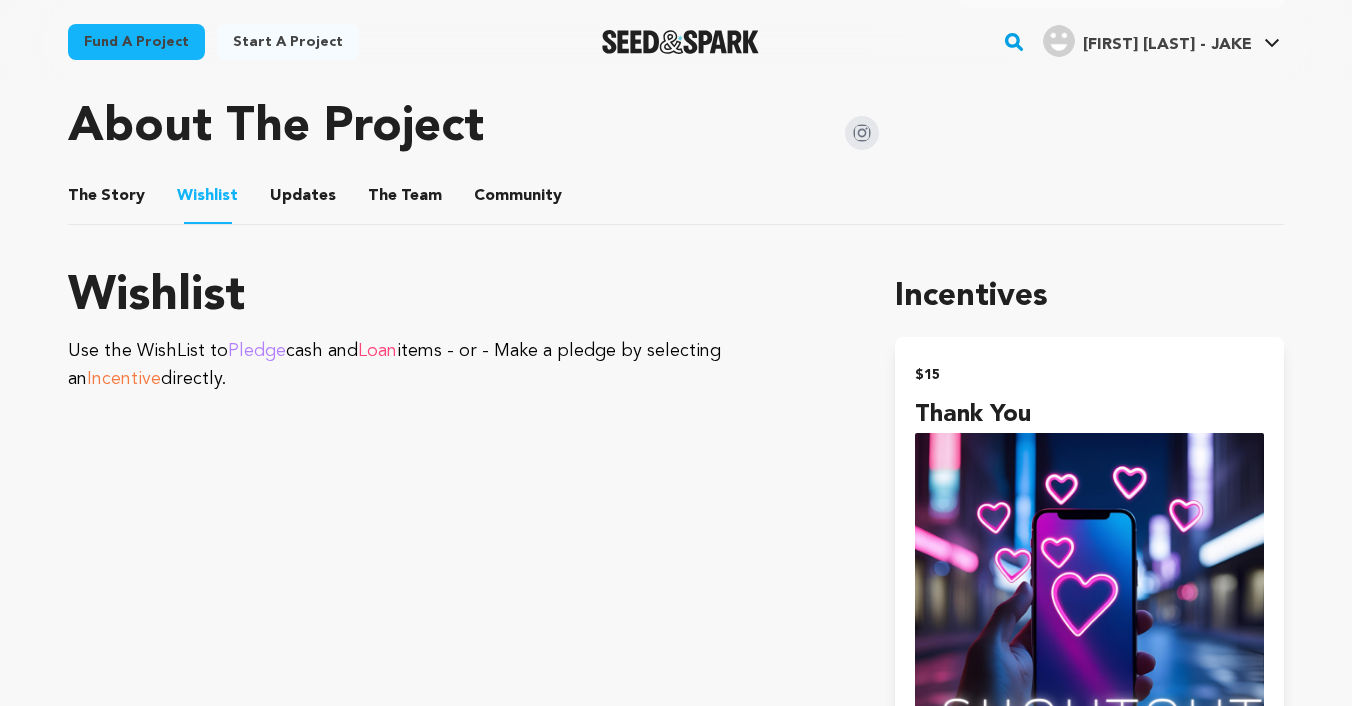 scroll, scrollTop: 609, scrollLeft: 0, axis: vertical 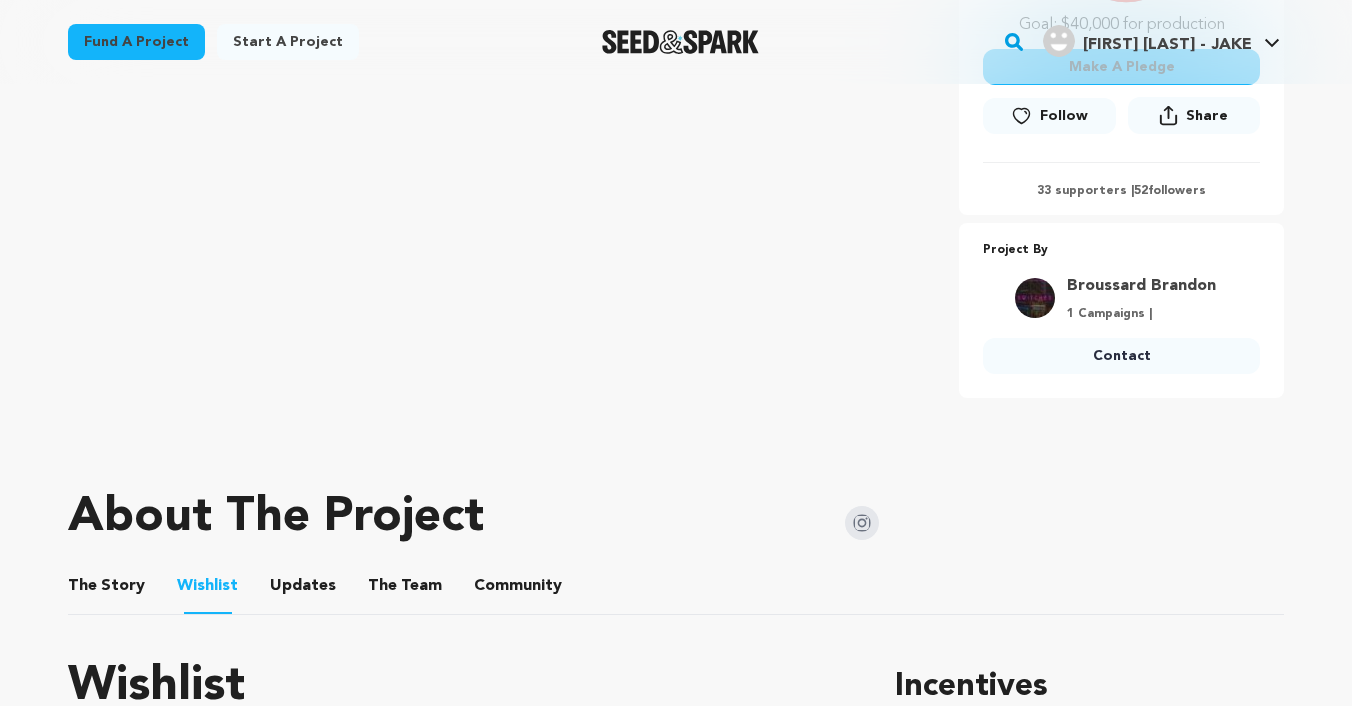 click on "The Story
The   Story" at bounding box center (106, 586) 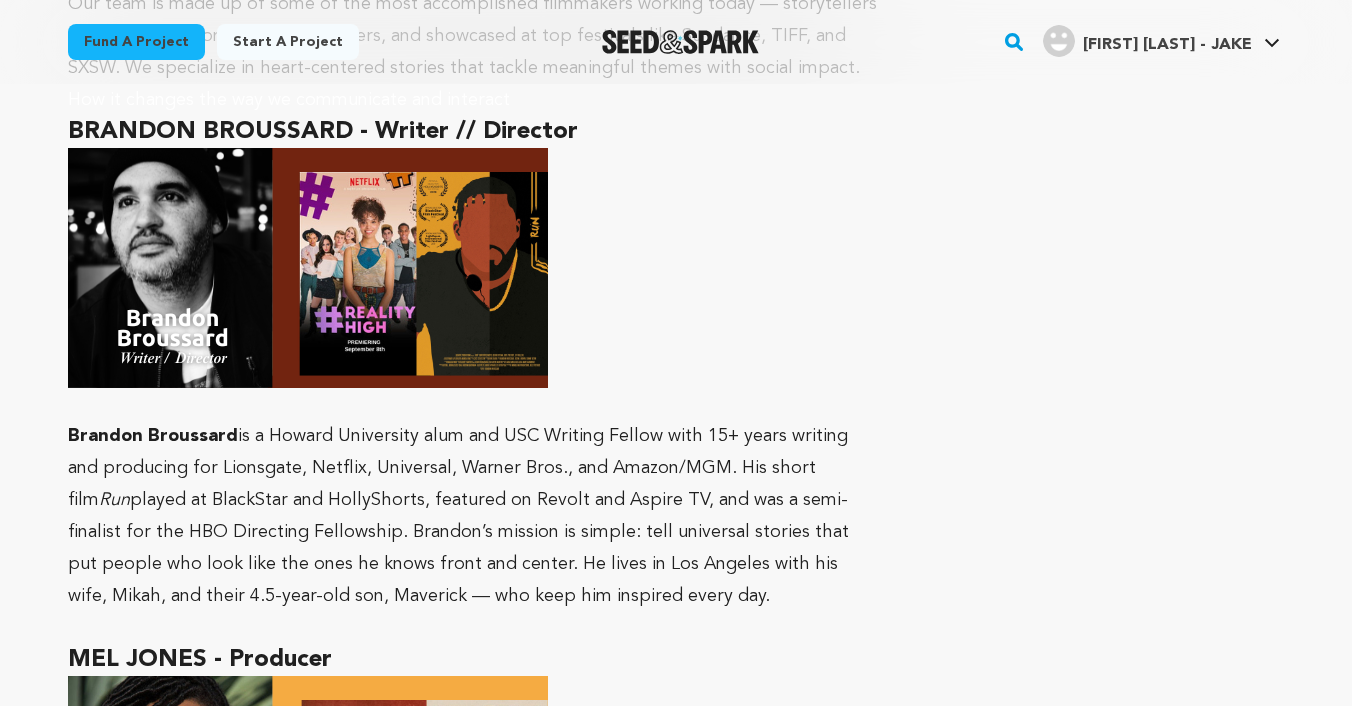 scroll, scrollTop: 7017, scrollLeft: 0, axis: vertical 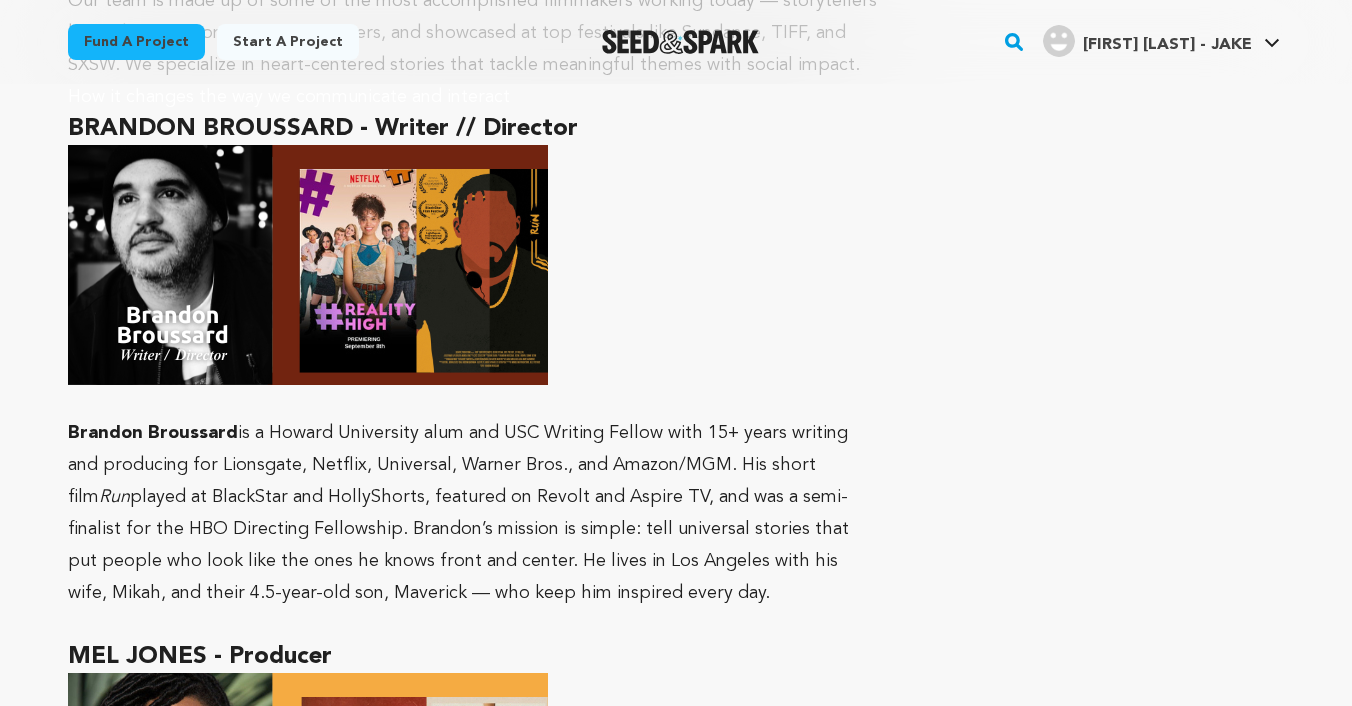 click on "is a Howard University alum and USC Writing Fellow with 15+ years writing and producing for Lionsgate, Netflix, Universal, Warner Bros., and Amazon/MGM. His short film" at bounding box center (458, 465) 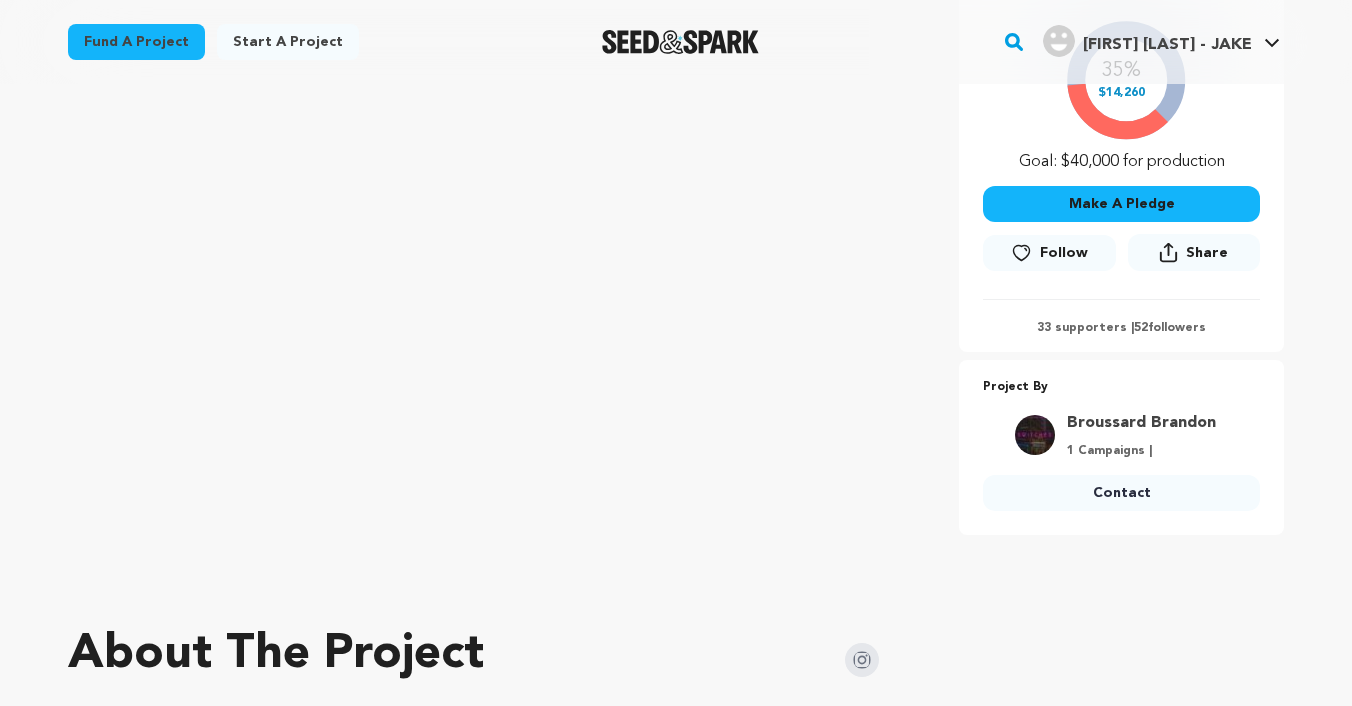 scroll, scrollTop: 0, scrollLeft: 0, axis: both 